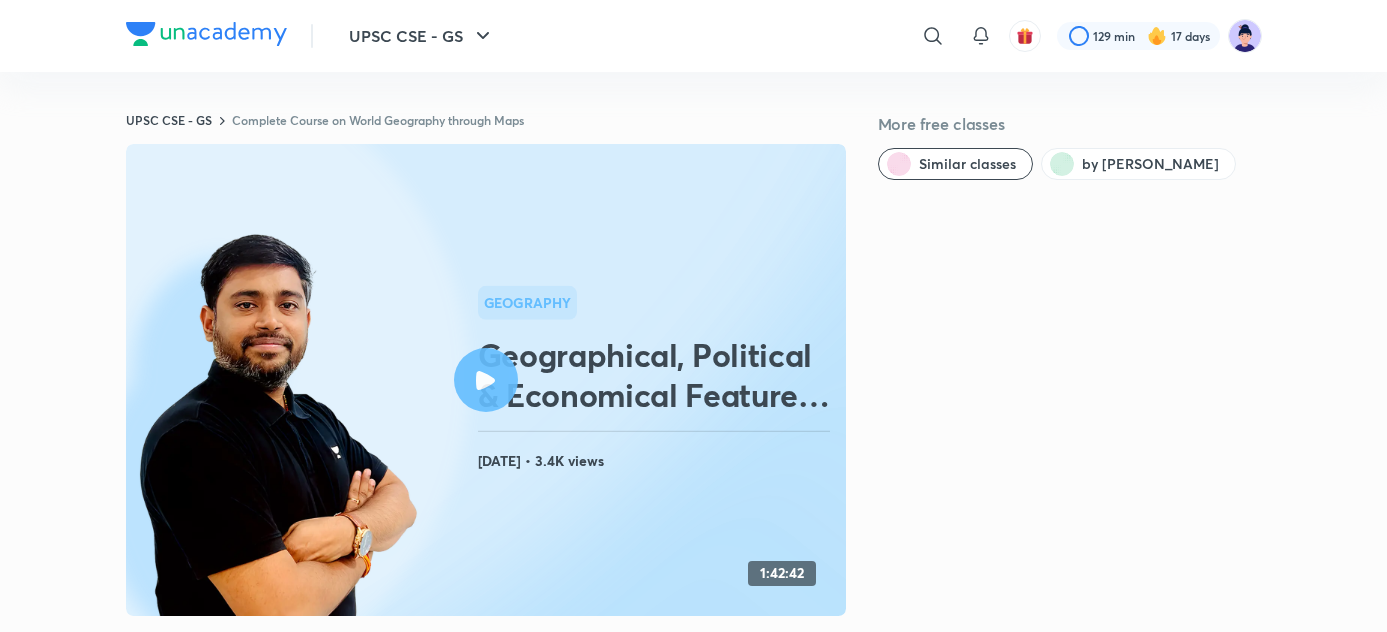 scroll, scrollTop: 0, scrollLeft: 0, axis: both 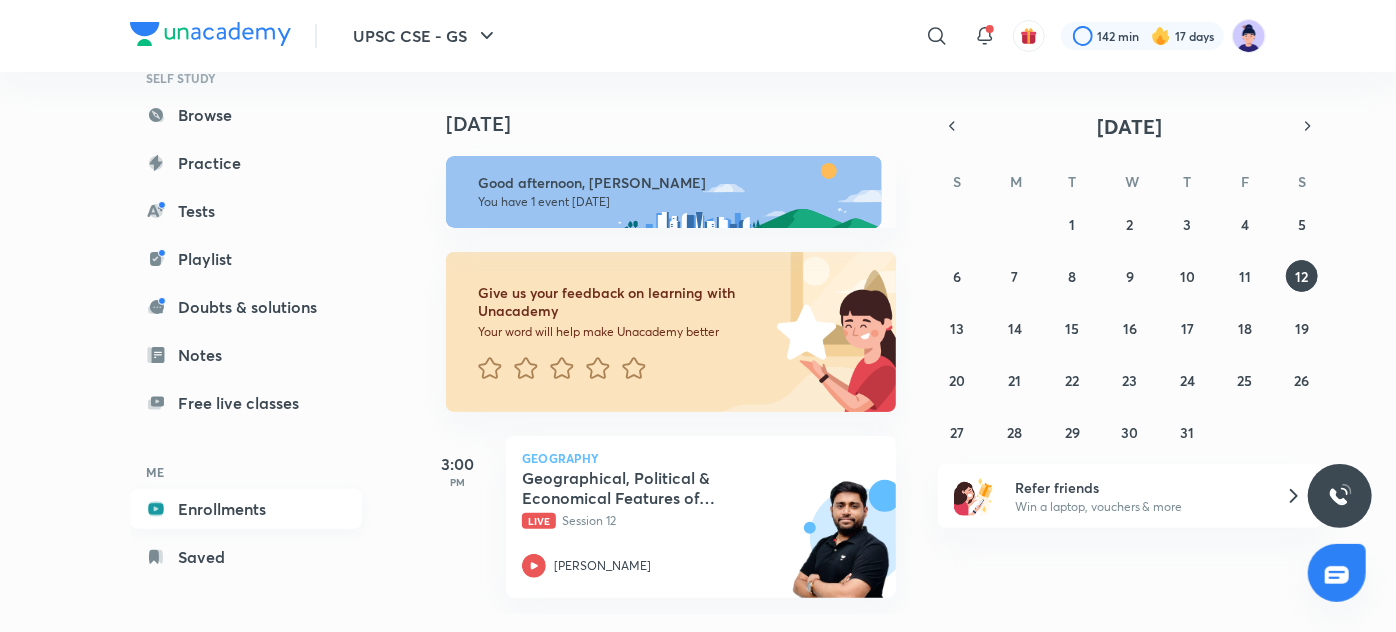 click on "Enrollments" at bounding box center (246, 509) 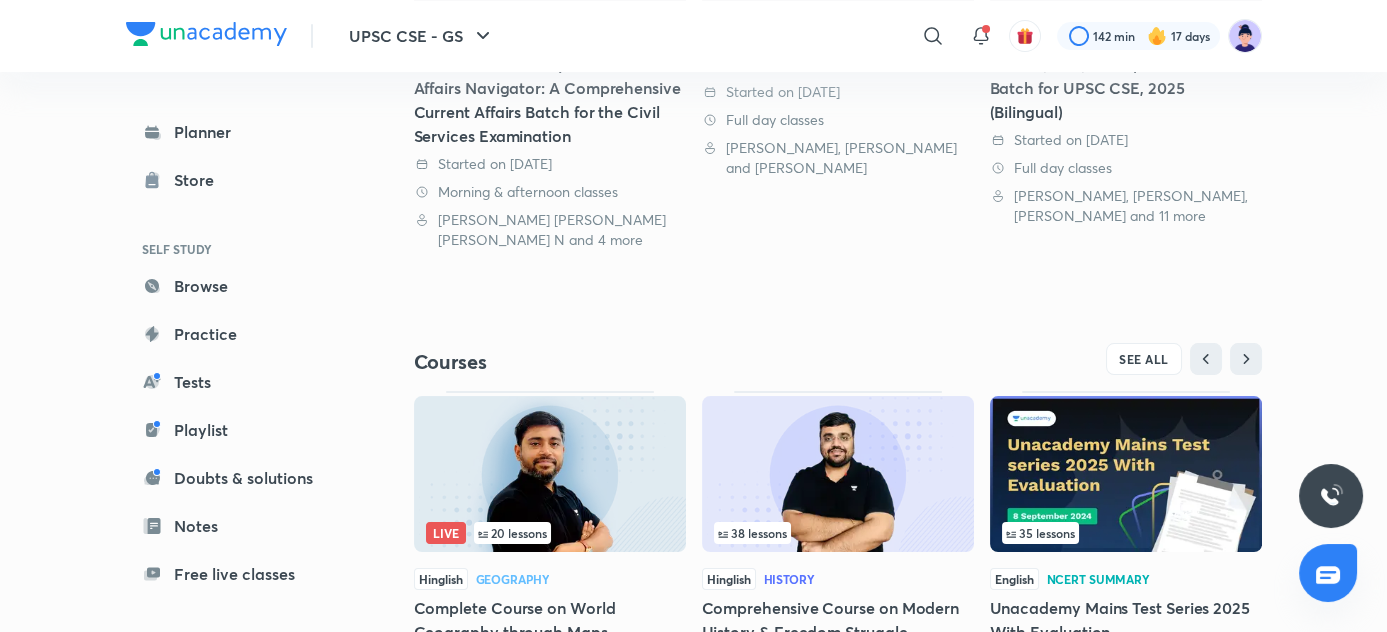 scroll, scrollTop: 586, scrollLeft: 0, axis: vertical 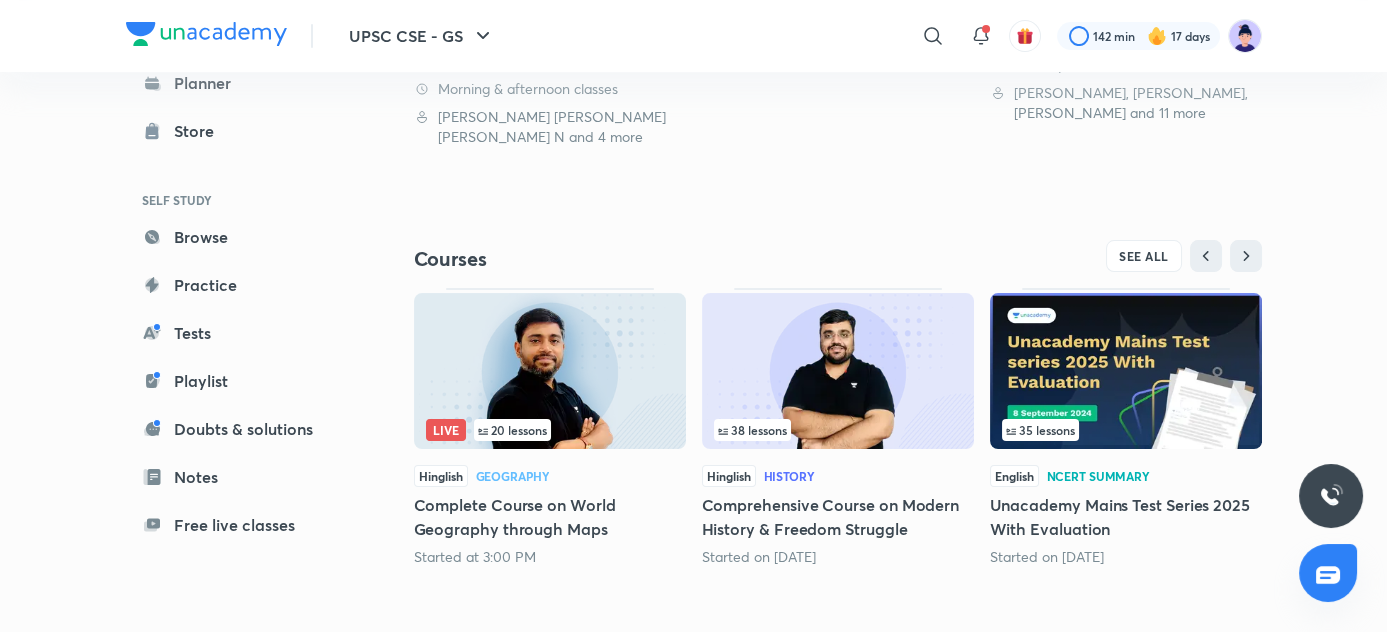 click on "Complete Course on World Geography through Maps" at bounding box center (550, 517) 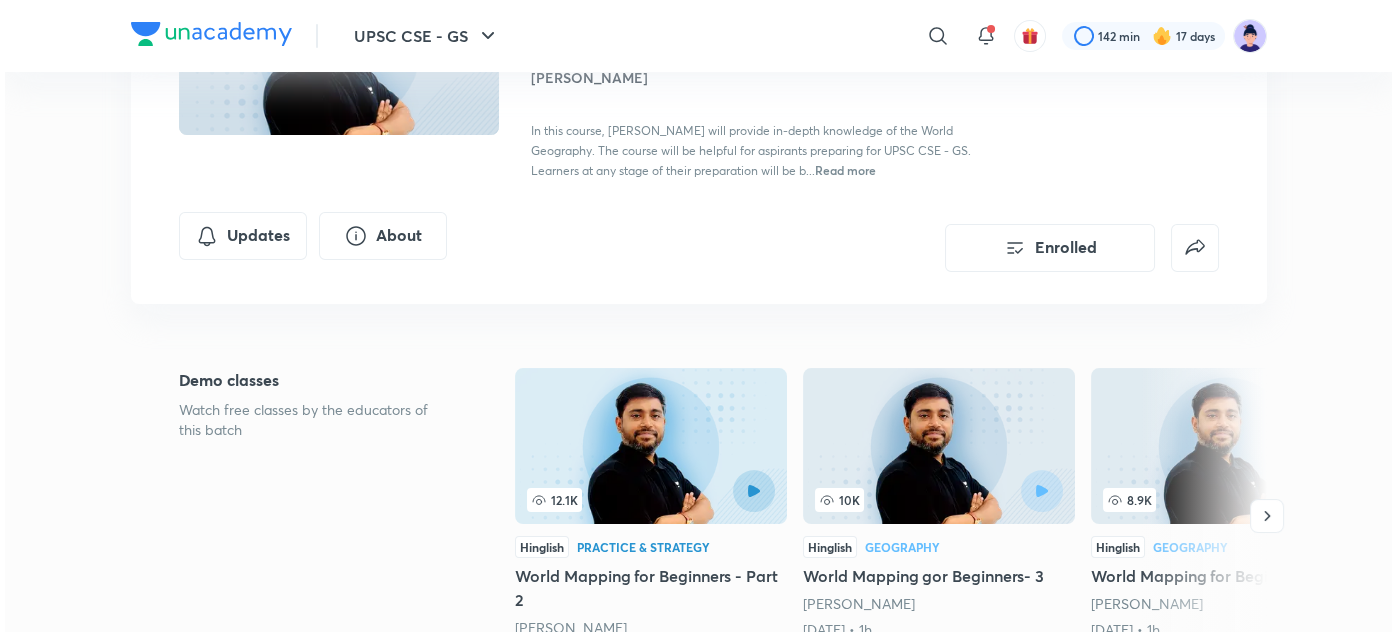 scroll, scrollTop: 260, scrollLeft: 0, axis: vertical 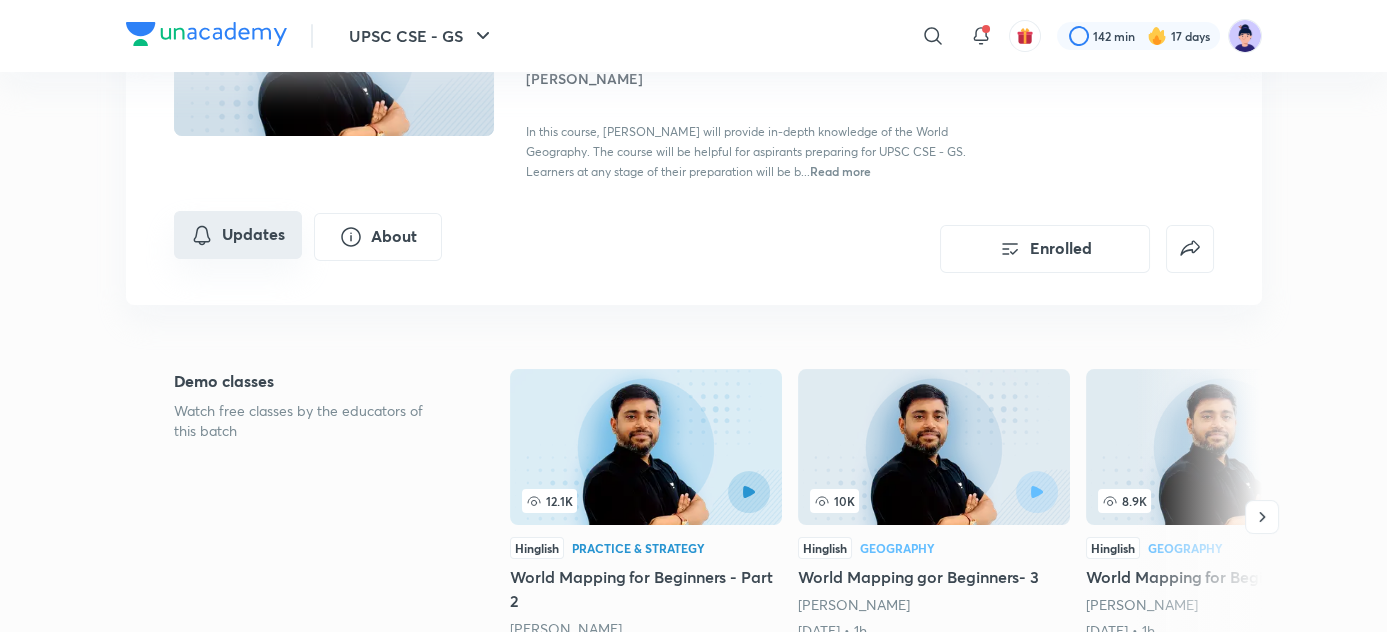 click 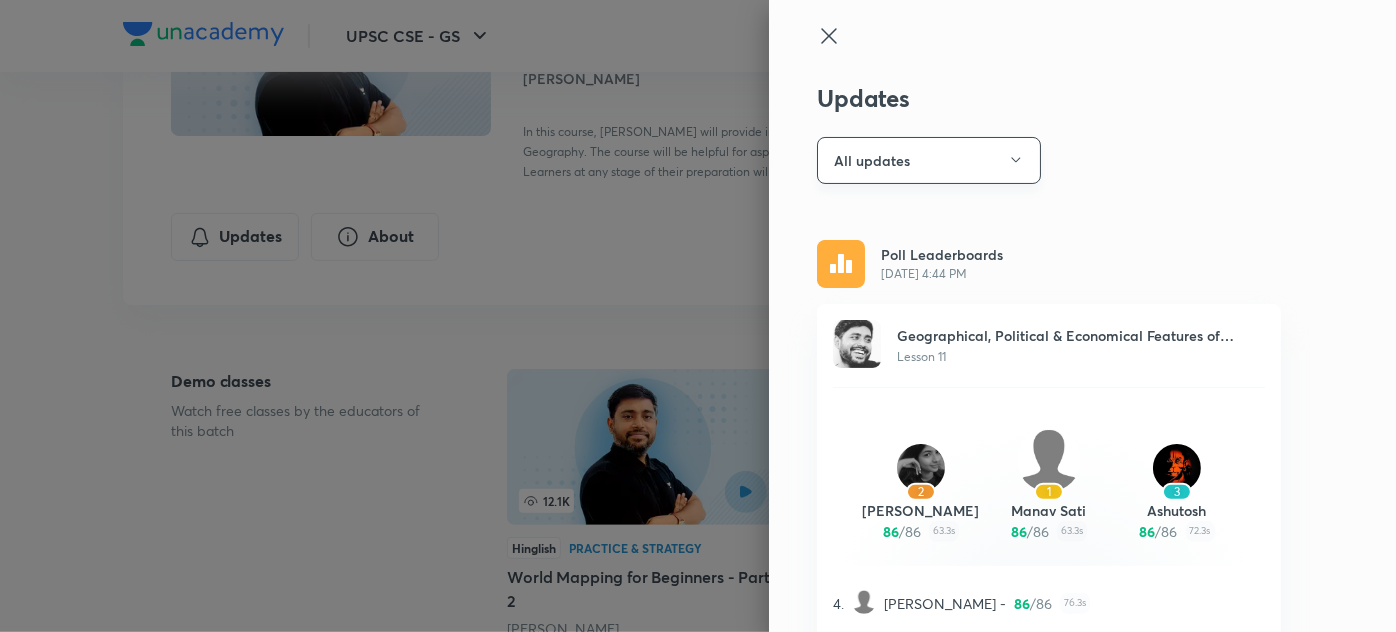 click on "All updates" at bounding box center (929, 160) 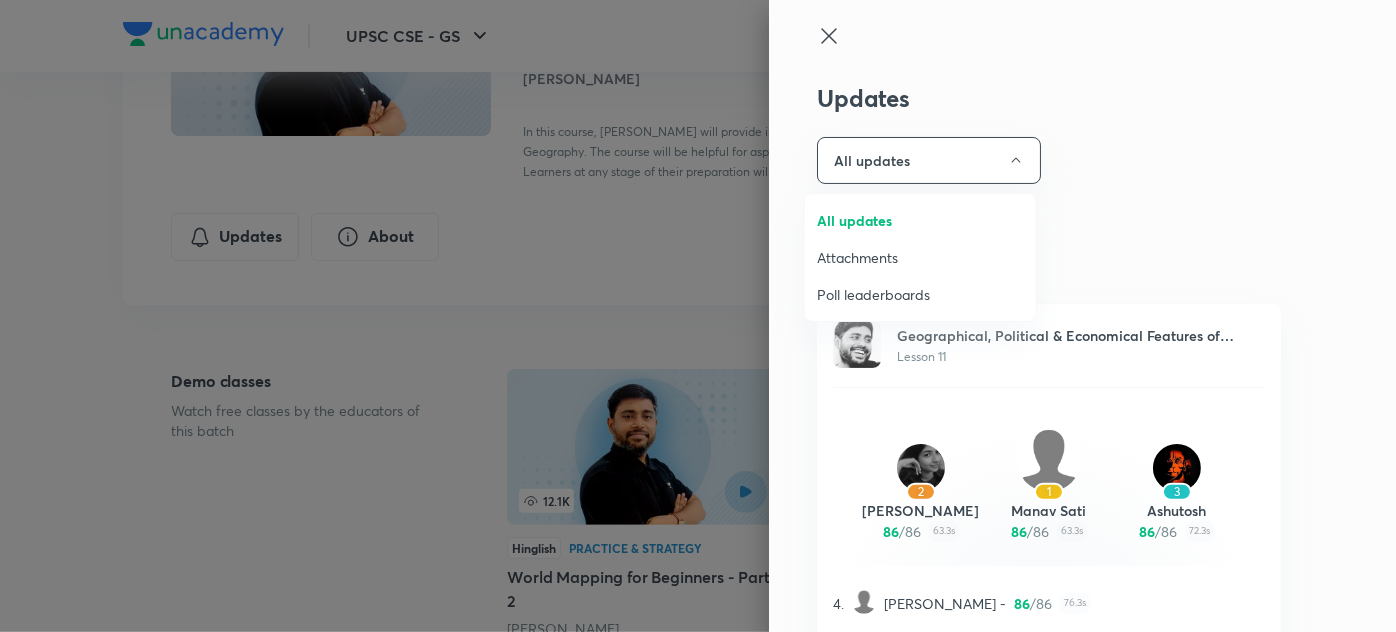 click on "Attachments" at bounding box center [920, 257] 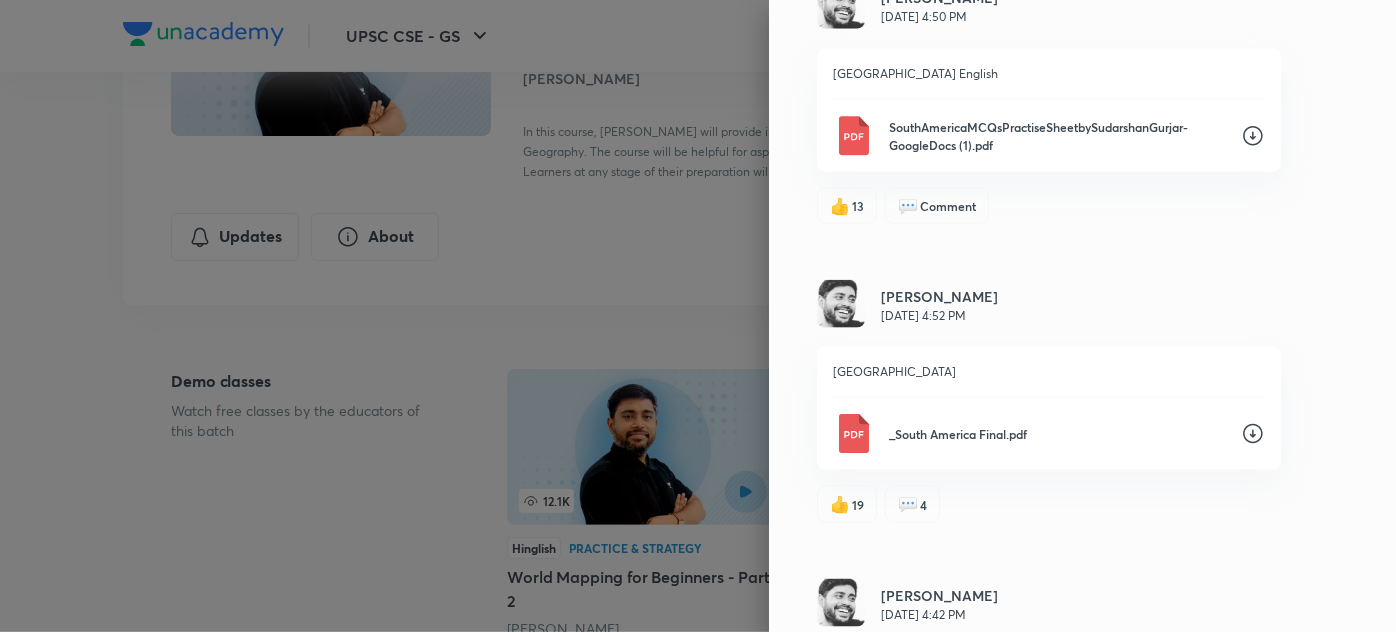 scroll, scrollTop: 1362, scrollLeft: 0, axis: vertical 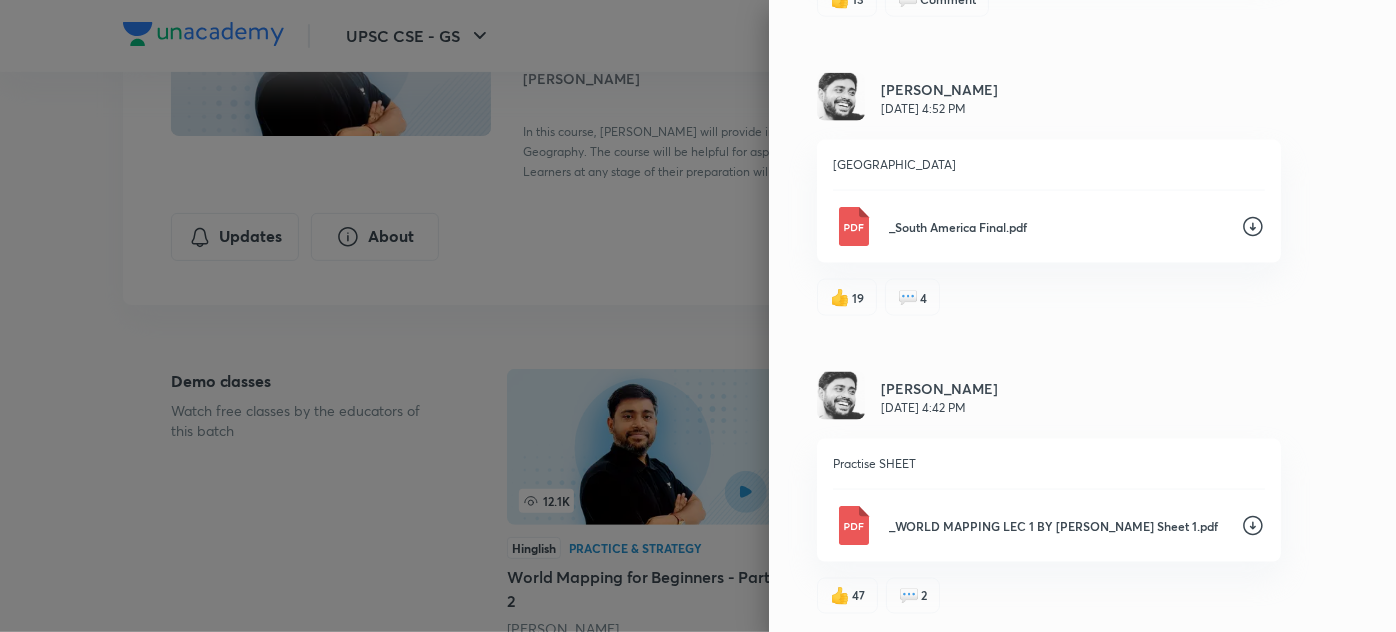 click on "_South America Final.pdf" at bounding box center [1057, 227] 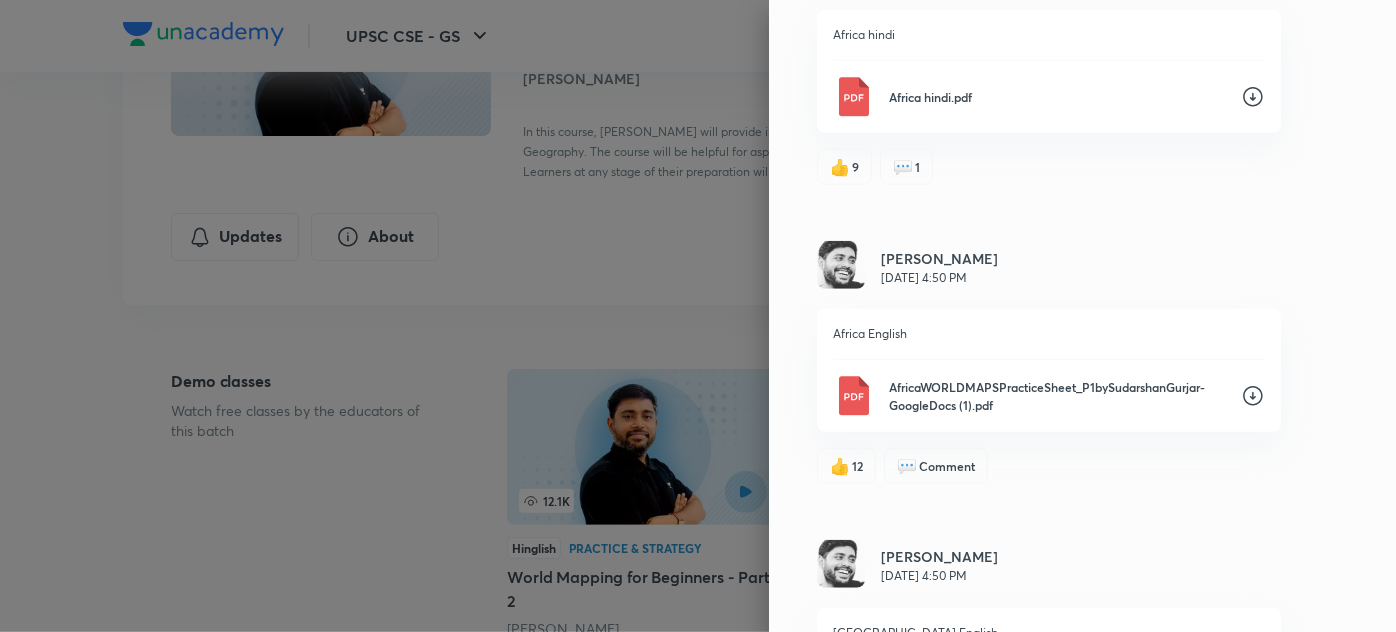 scroll, scrollTop: 597, scrollLeft: 0, axis: vertical 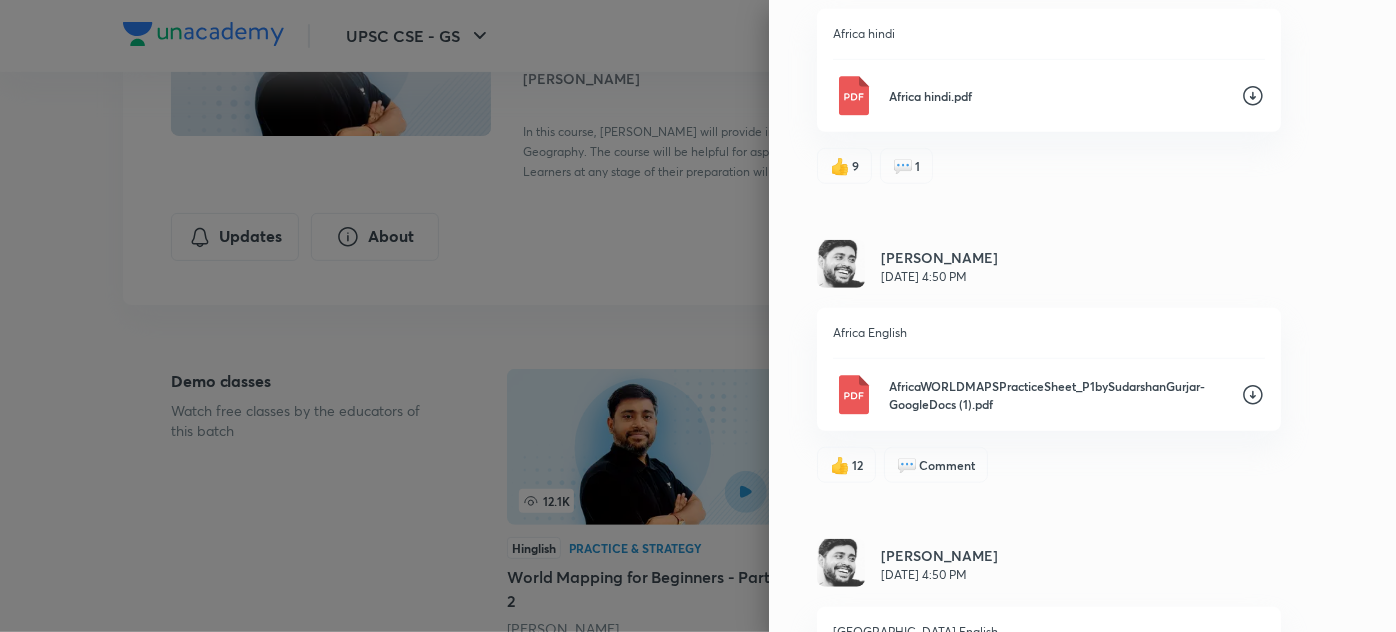 click on "AfricaWORLDMAPSPracticeSheet_P1bySudarshanGurjar-GoogleDocs (1).pdf" at bounding box center [1057, 395] 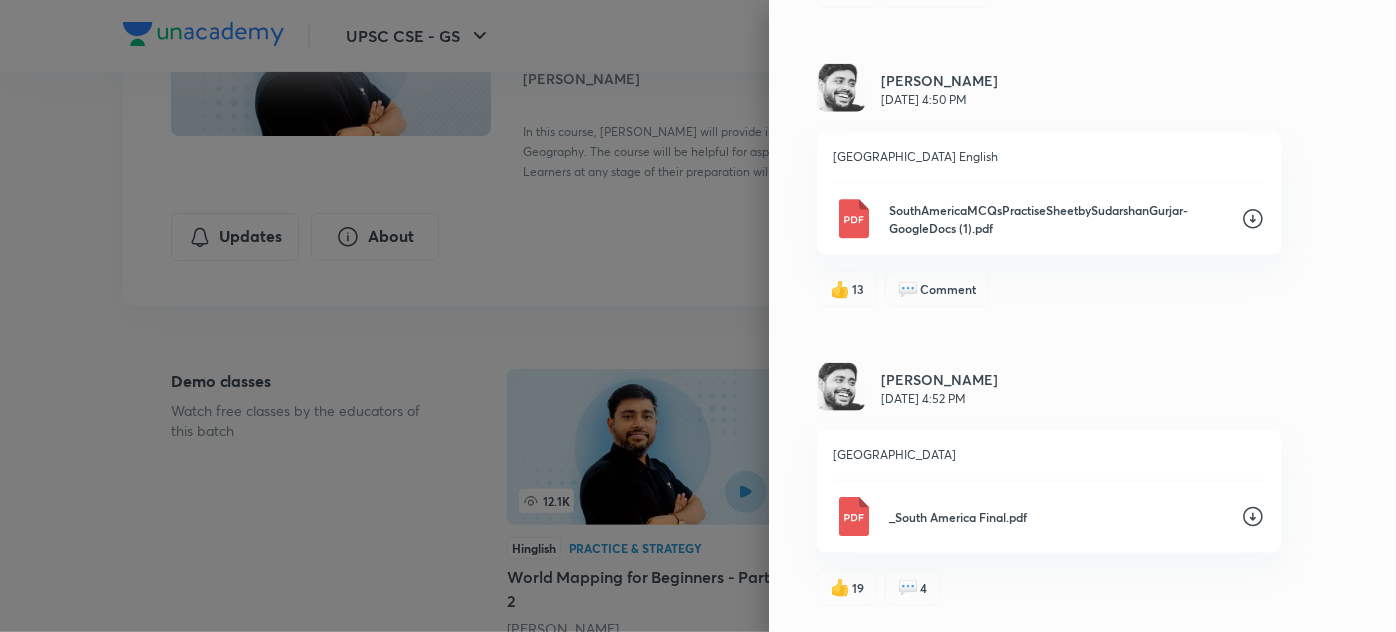 scroll, scrollTop: 1073, scrollLeft: 0, axis: vertical 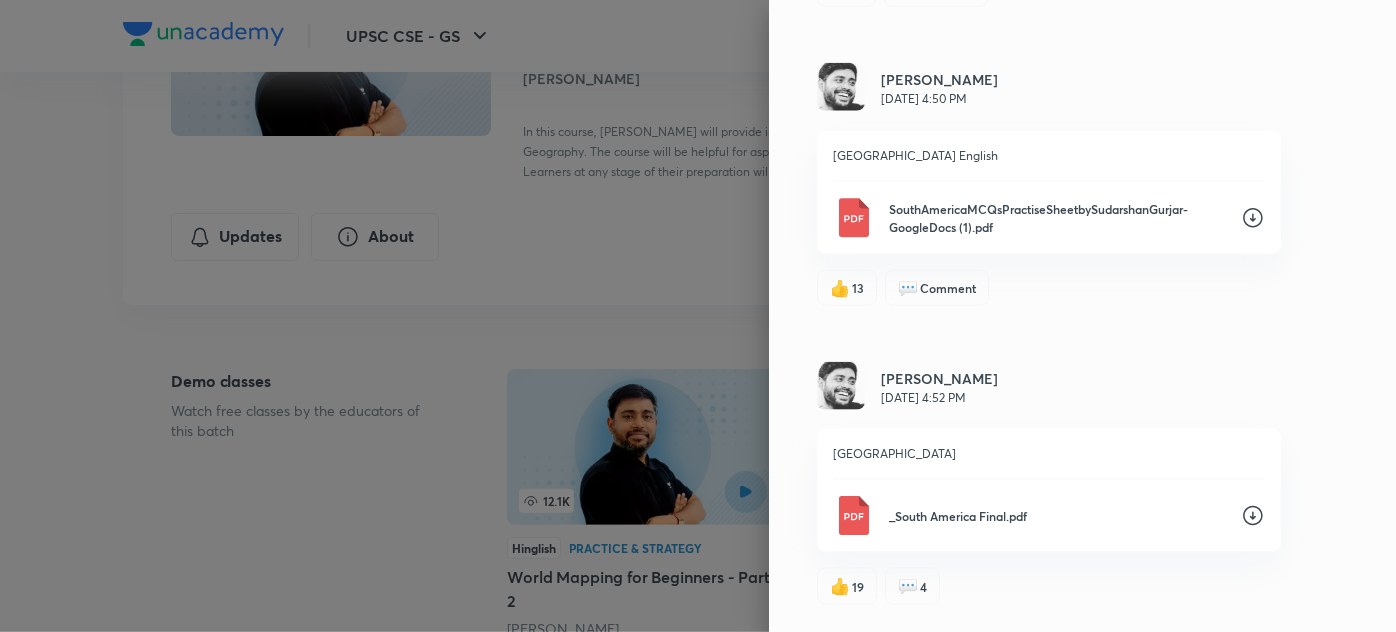 click on "SouthAmericaMCQsPractiseSheetbySudarshanGurjar-GoogleDocs (1).pdf" at bounding box center [1057, 218] 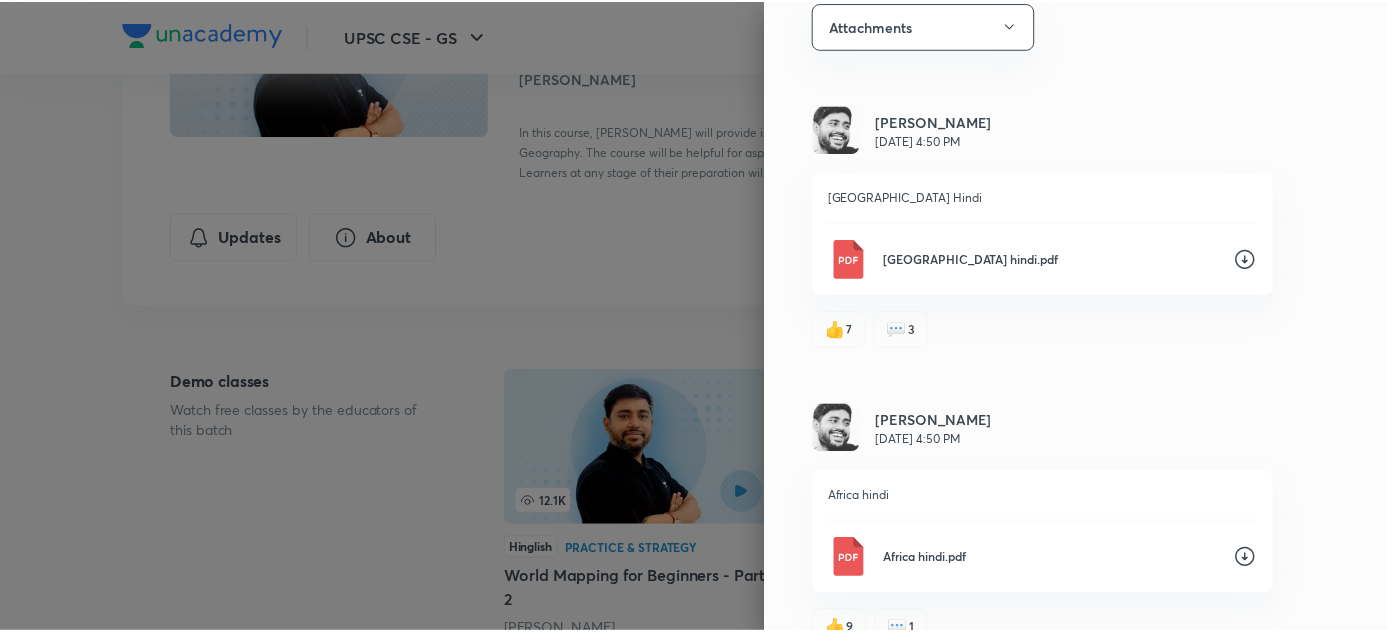 scroll, scrollTop: 134, scrollLeft: 0, axis: vertical 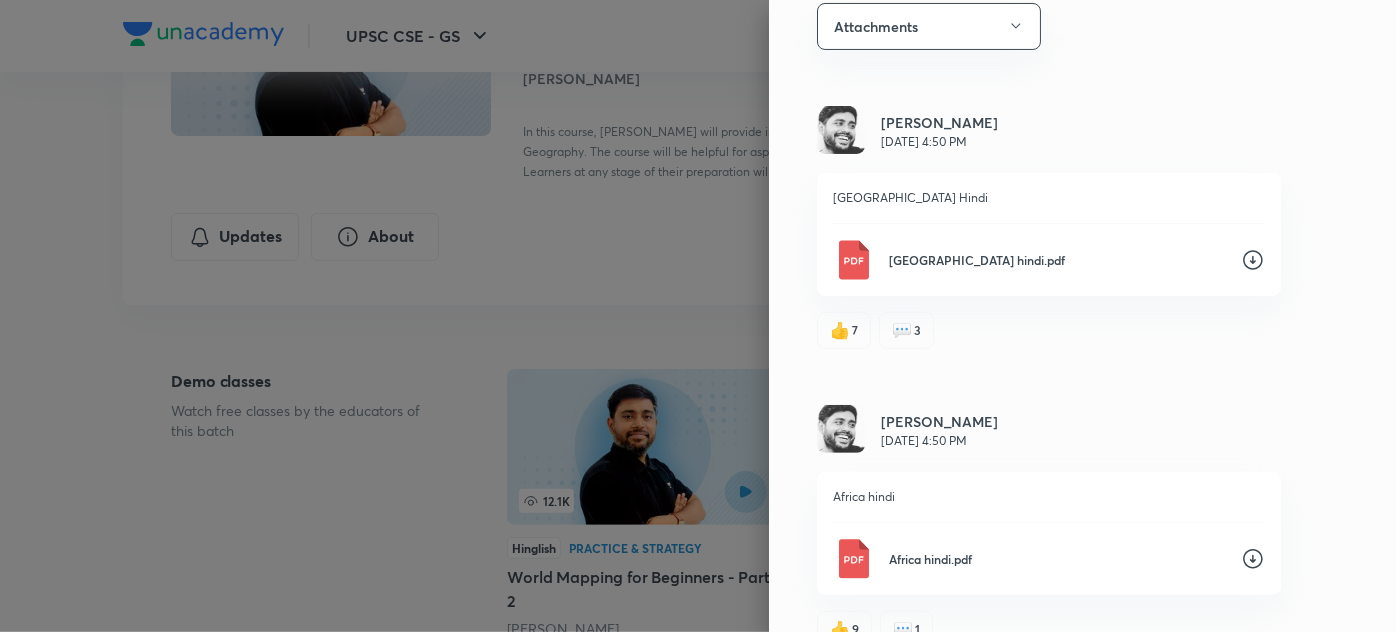 click on "Africa hindi.pdf" at bounding box center (1057, 559) 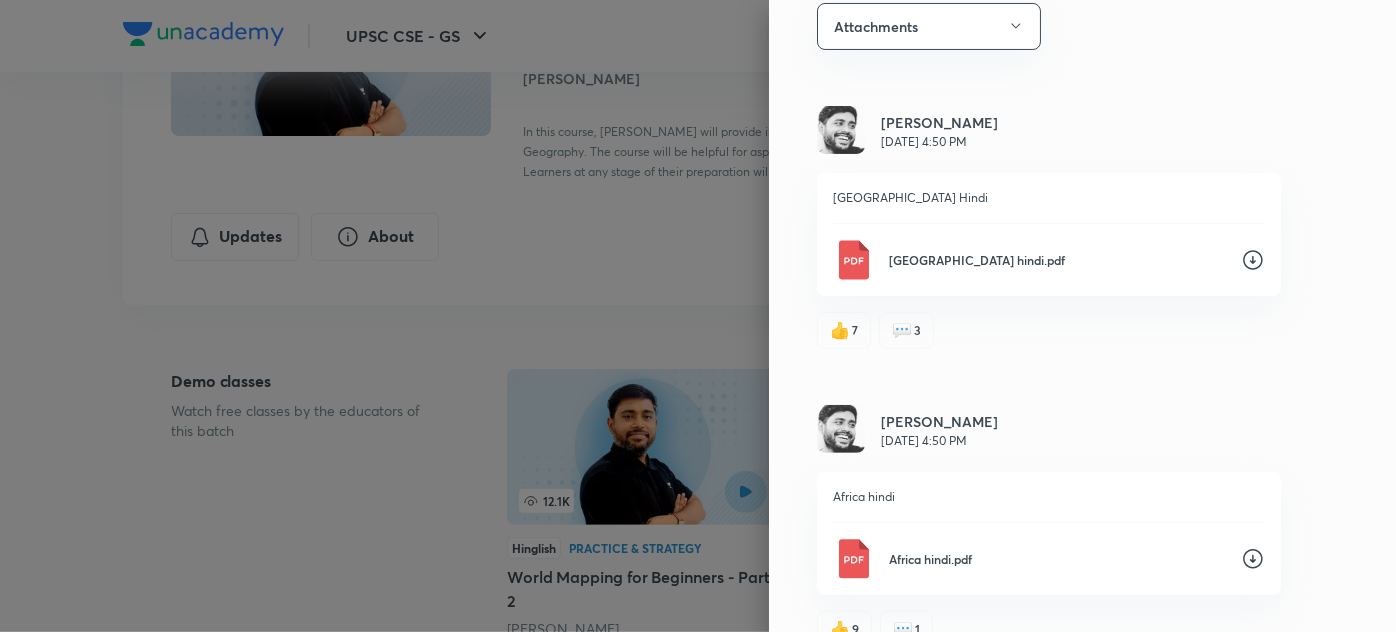 click at bounding box center [698, 316] 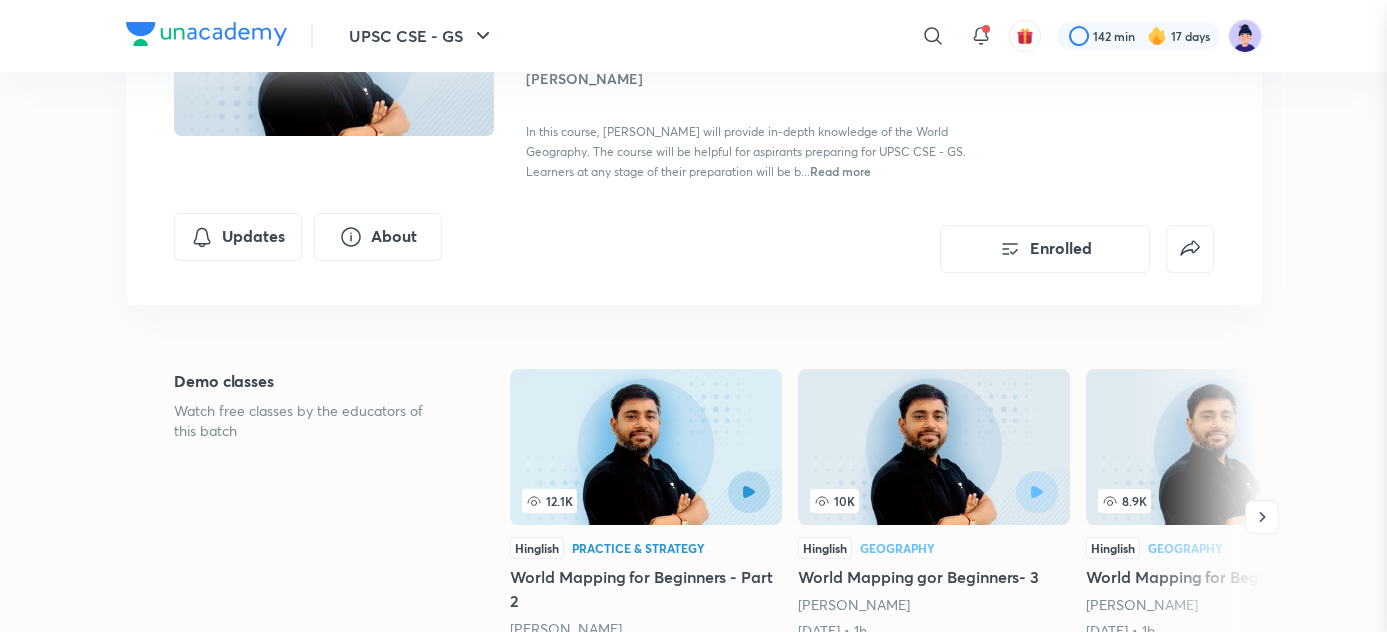 scroll, scrollTop: 0, scrollLeft: 0, axis: both 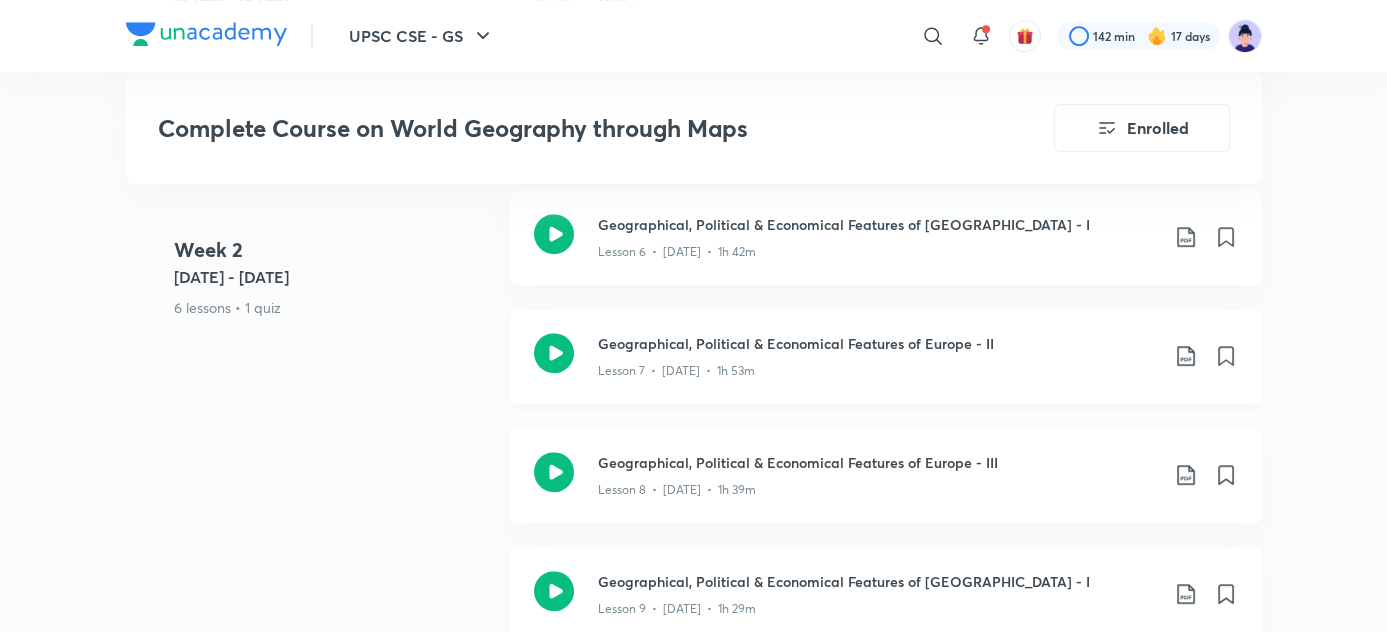 click 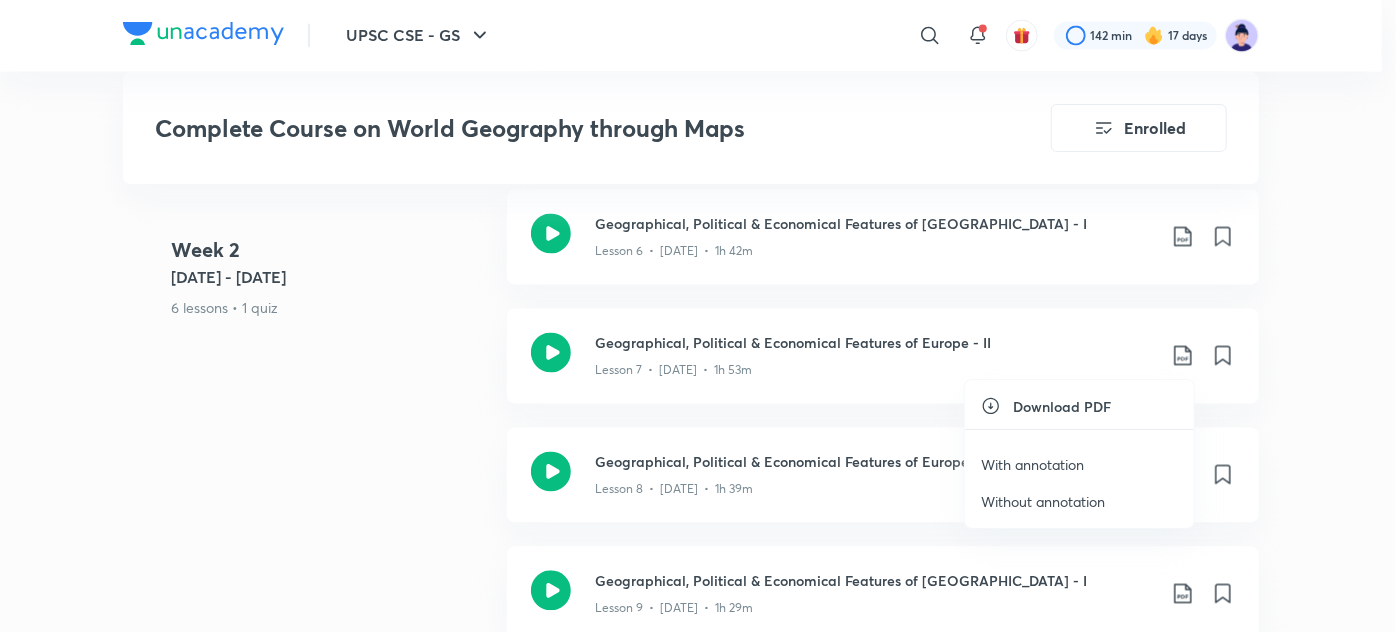 click on "Without annotation" at bounding box center (1043, 501) 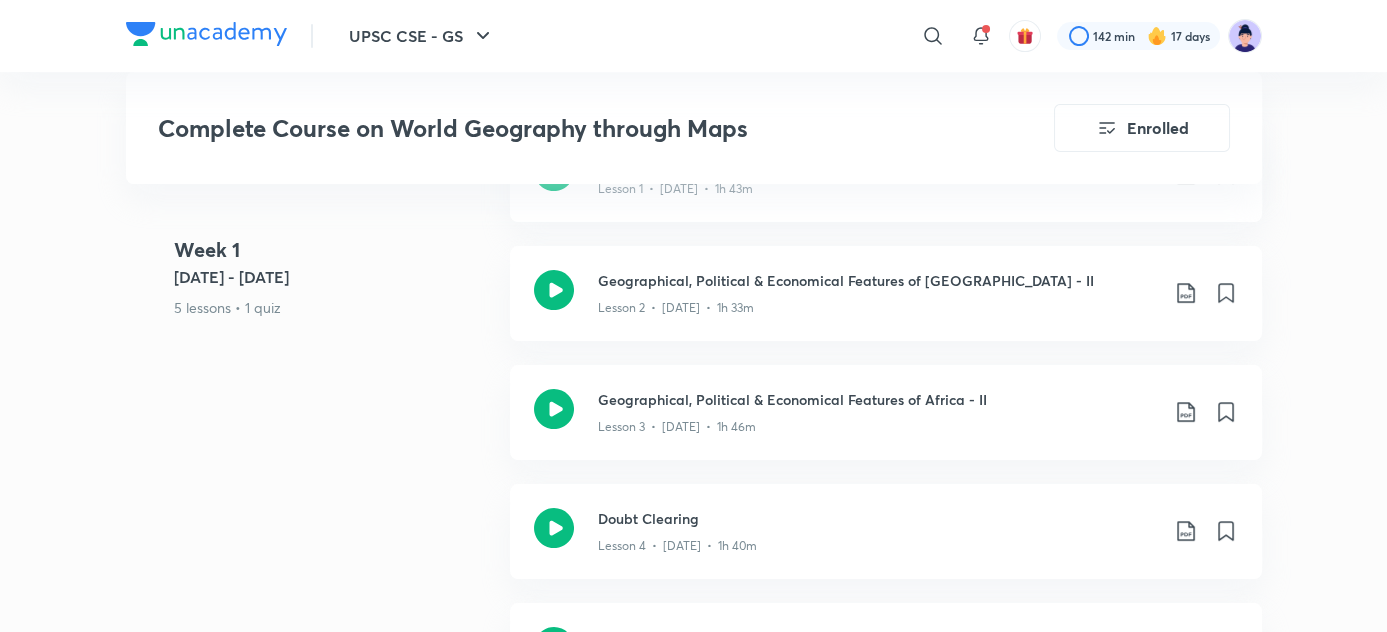 scroll, scrollTop: 1133, scrollLeft: 0, axis: vertical 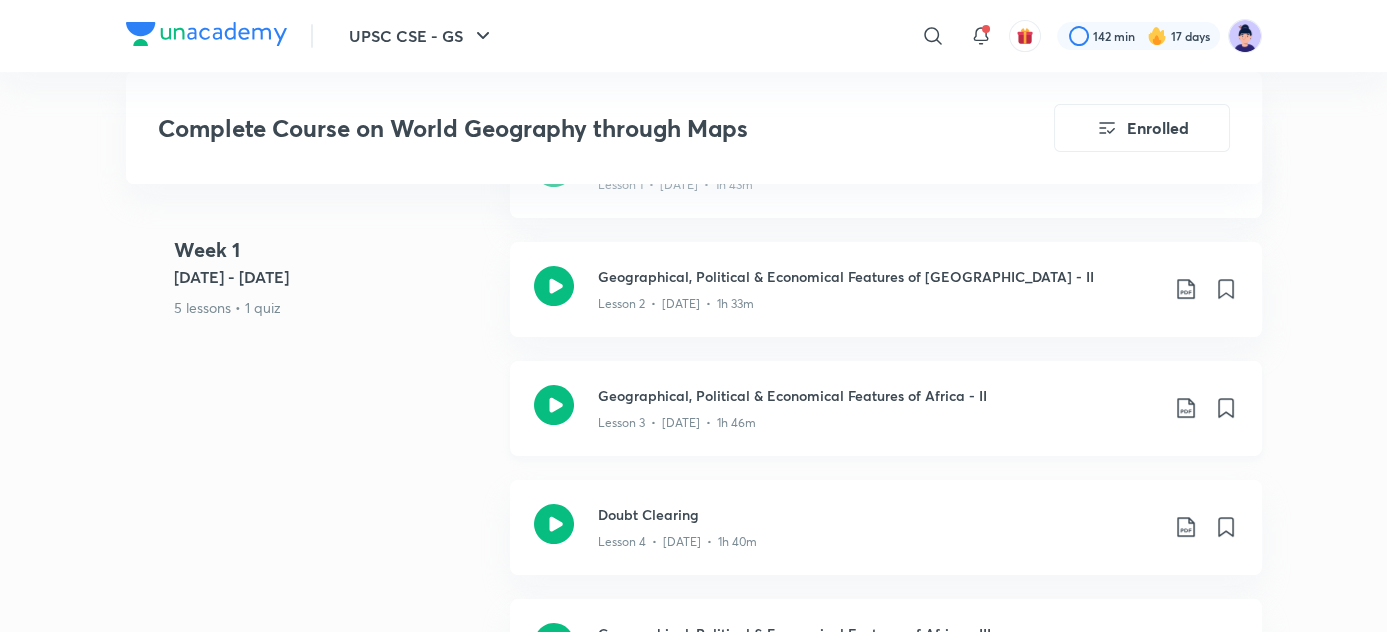 click 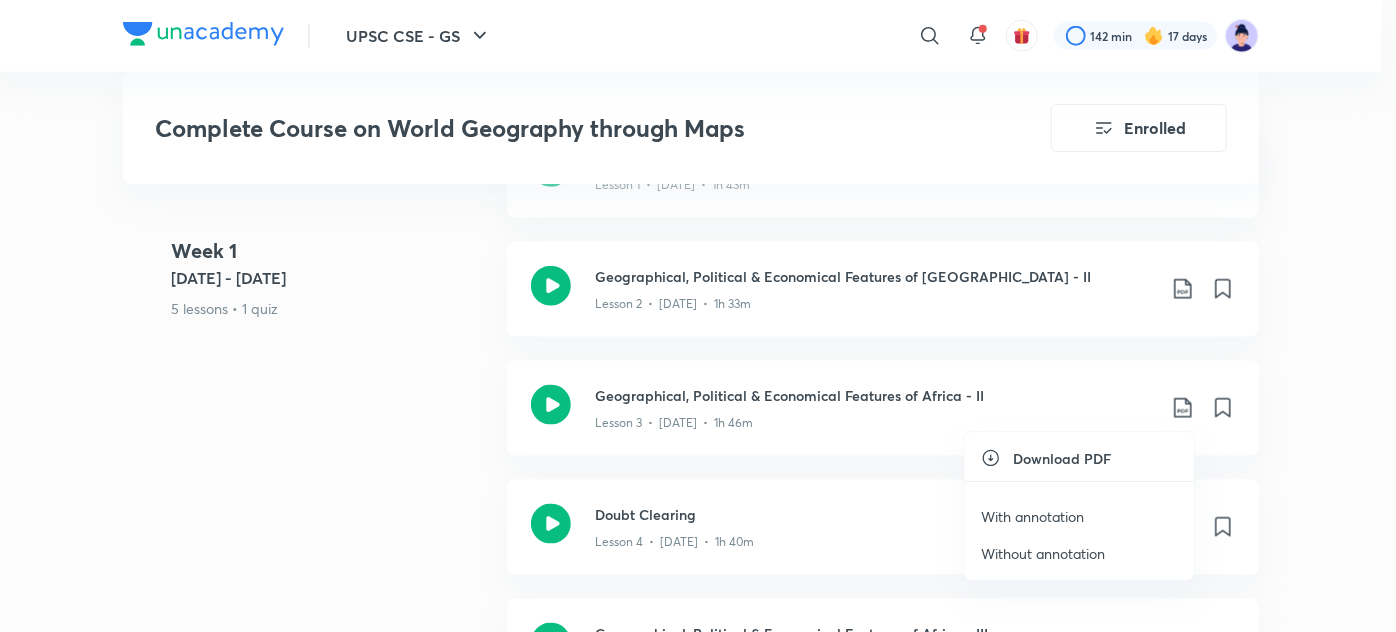 click on "Without annotation" at bounding box center (1043, 553) 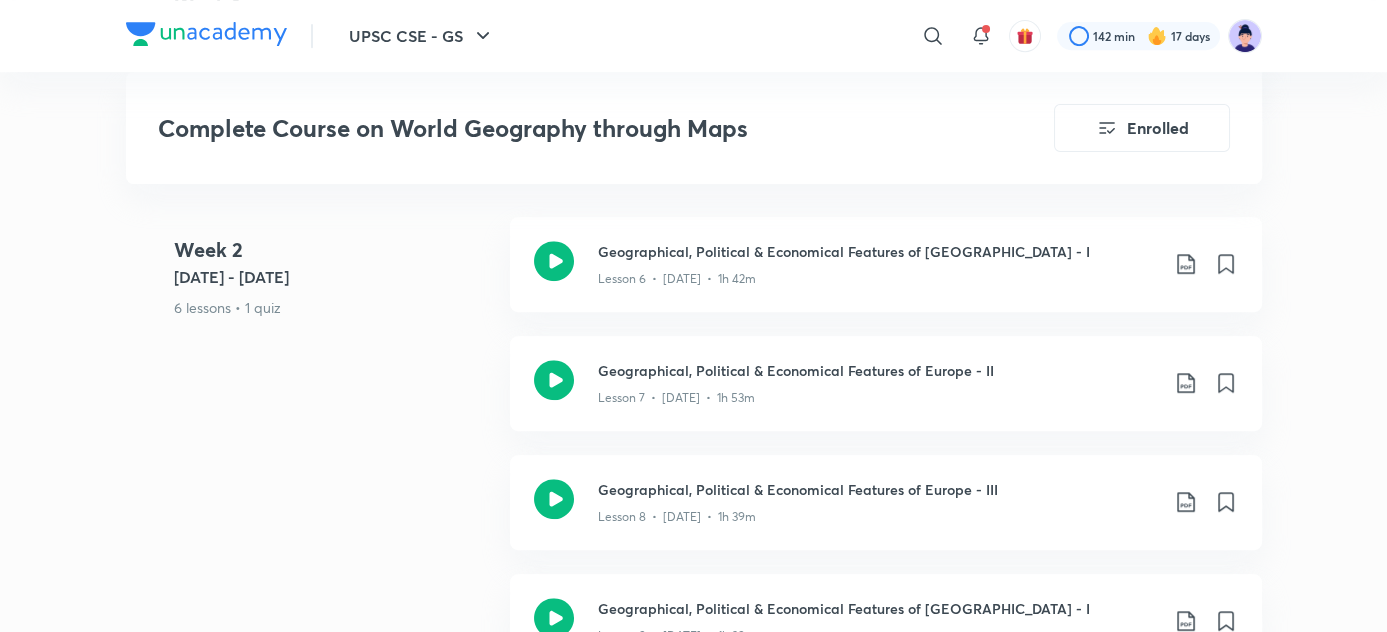 scroll, scrollTop: 1862, scrollLeft: 0, axis: vertical 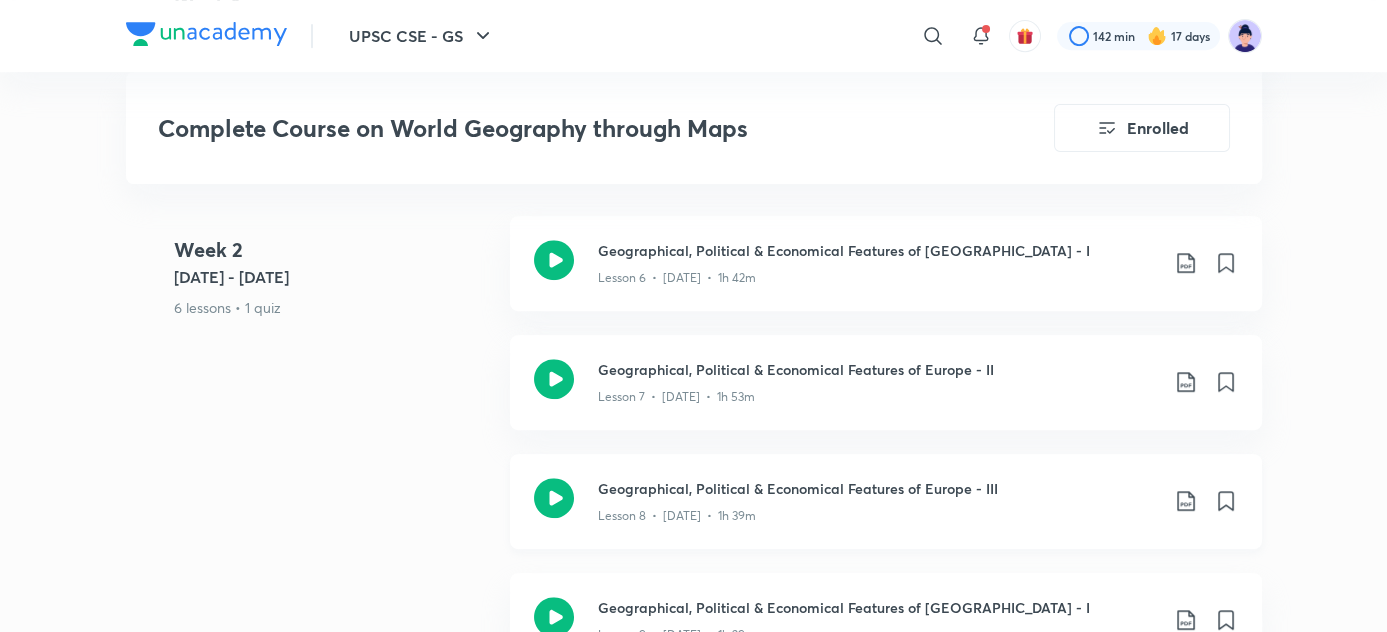 click 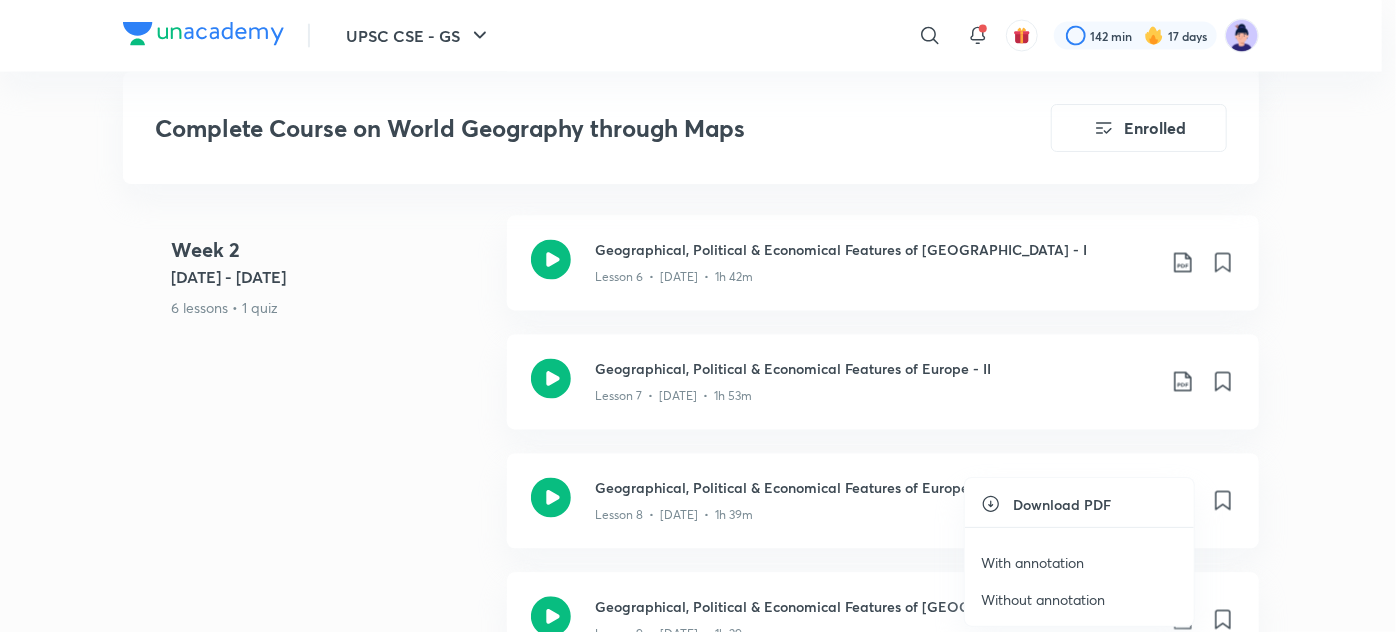 click on "Without annotation" at bounding box center [1079, 599] 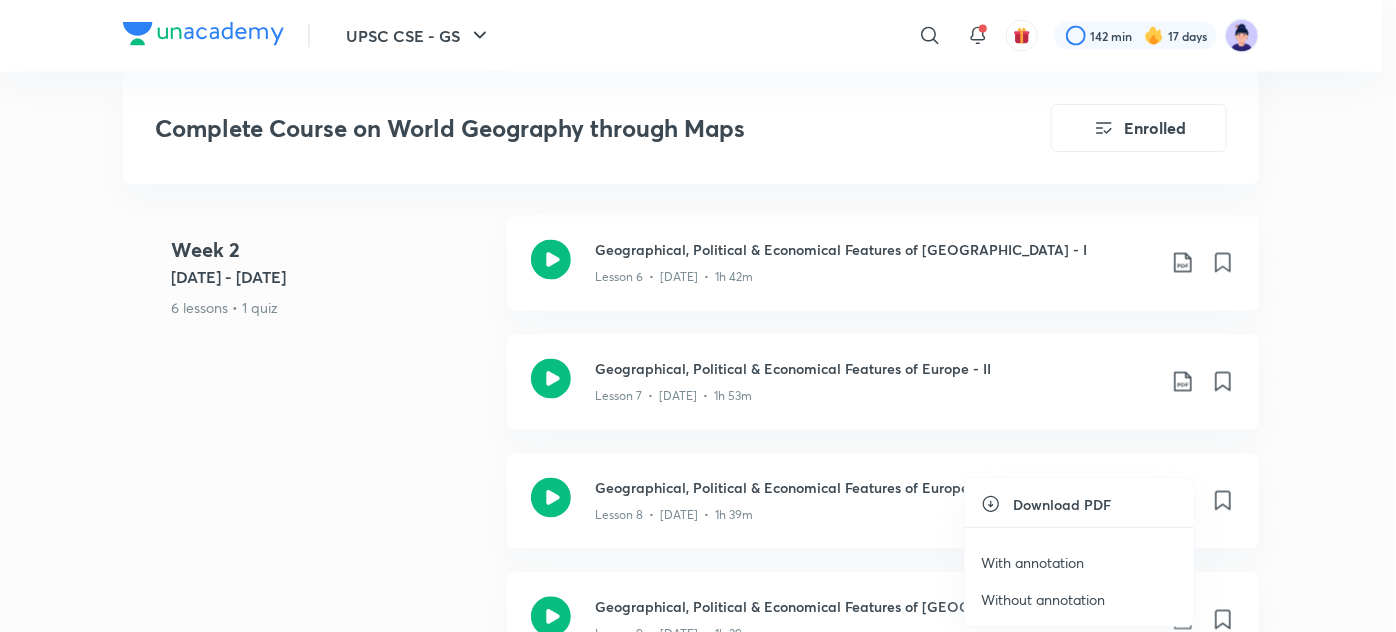 click on "Without annotation" at bounding box center [1043, 599] 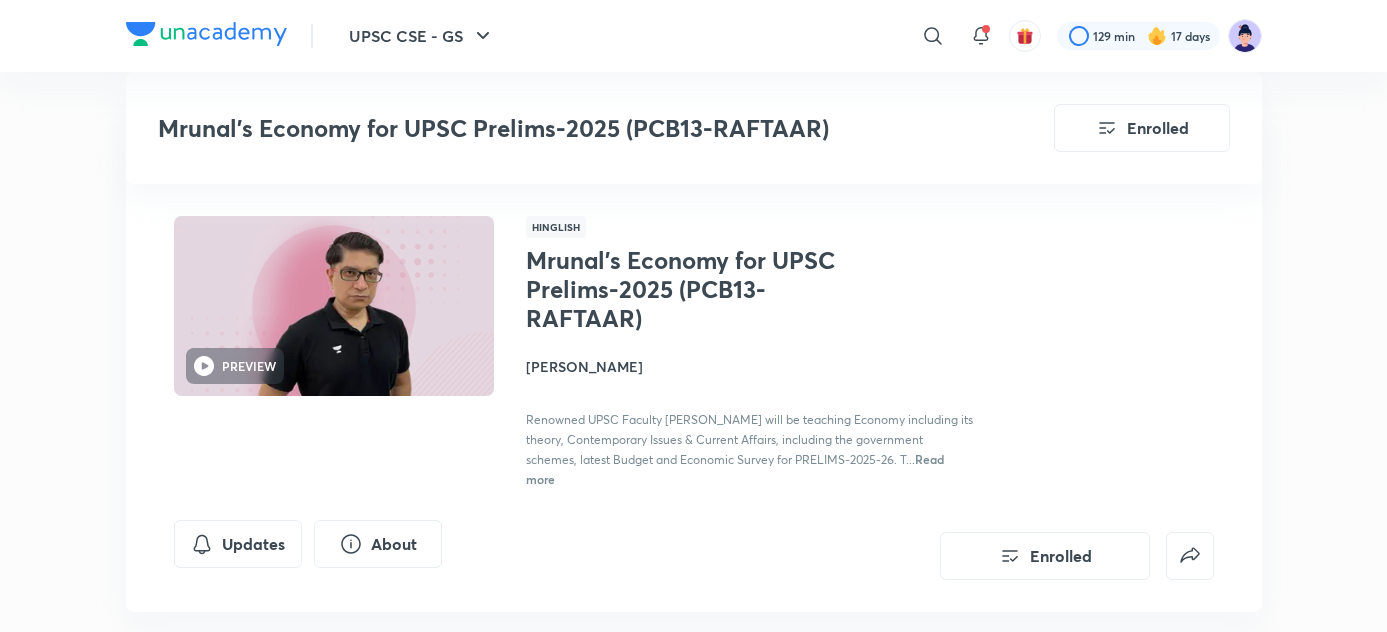 scroll, scrollTop: 977, scrollLeft: 0, axis: vertical 